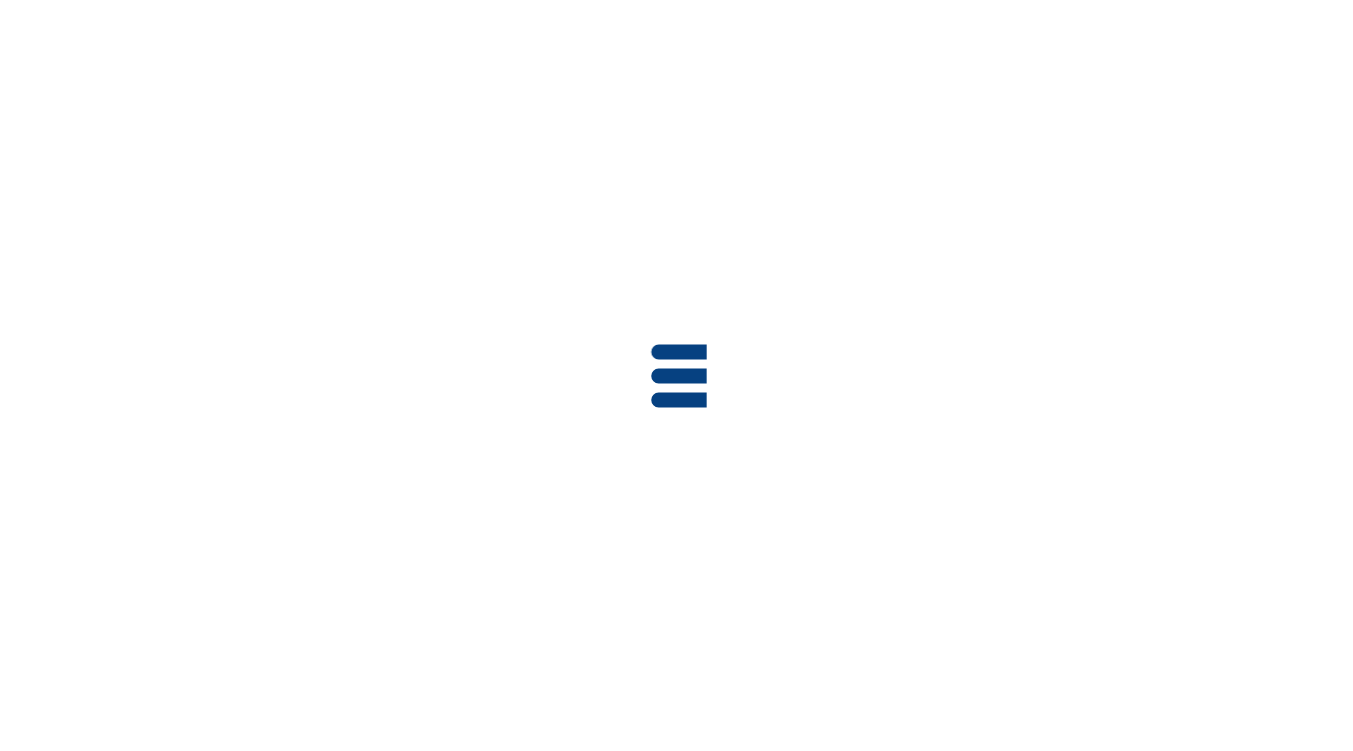 scroll, scrollTop: 0, scrollLeft: 0, axis: both 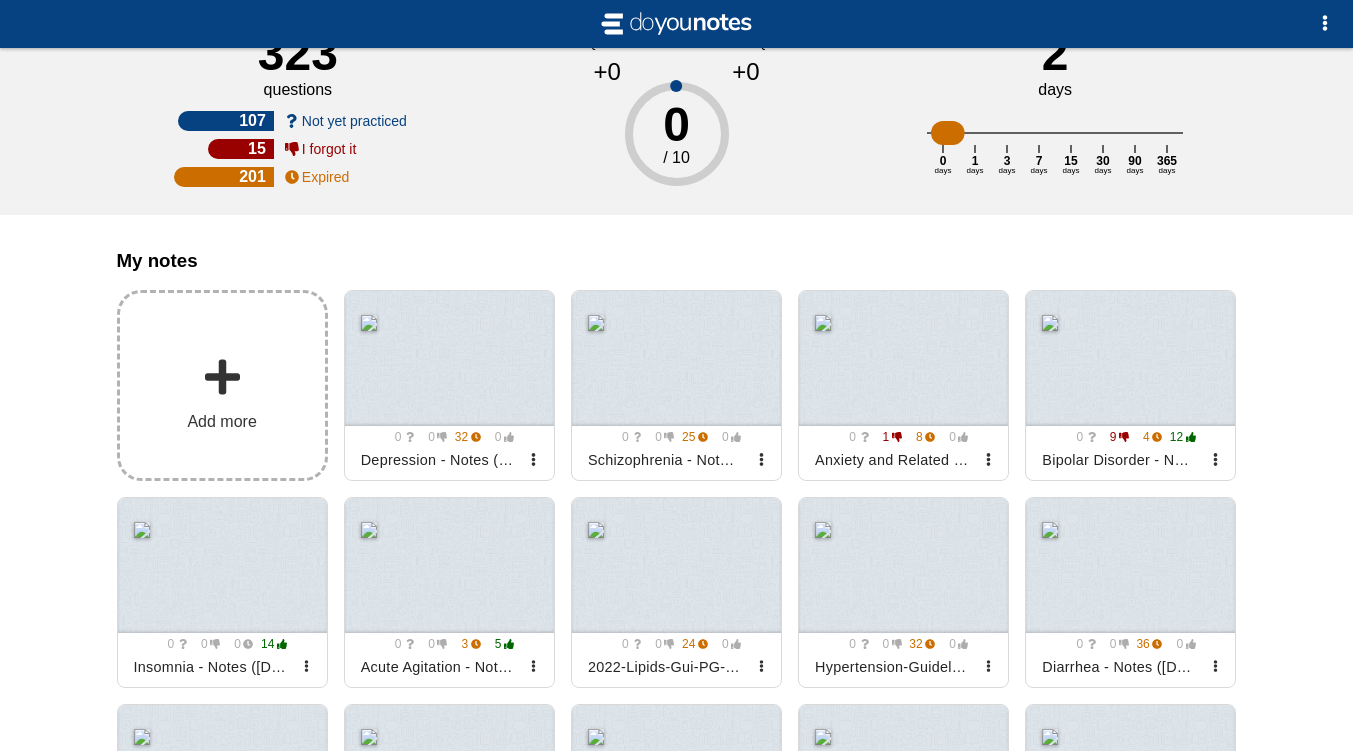 click at bounding box center [222, 377] 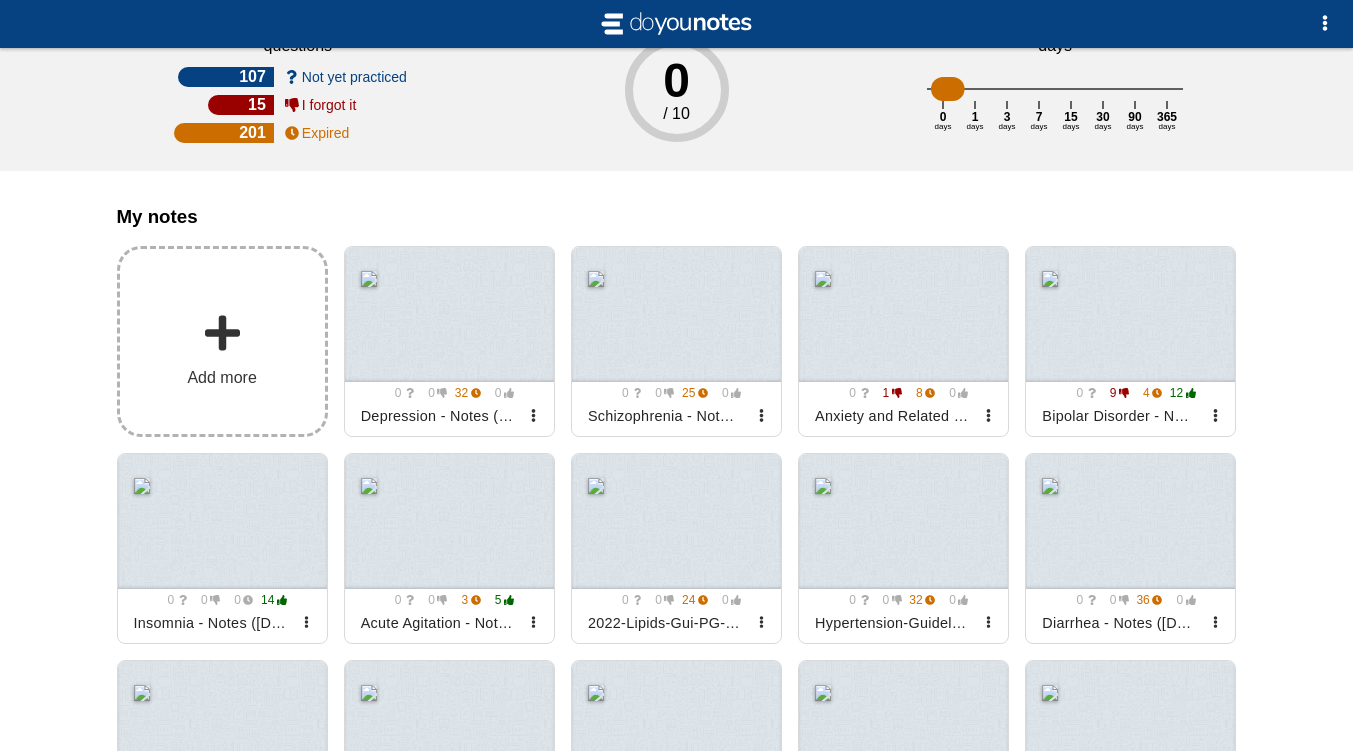 scroll, scrollTop: 569, scrollLeft: 0, axis: vertical 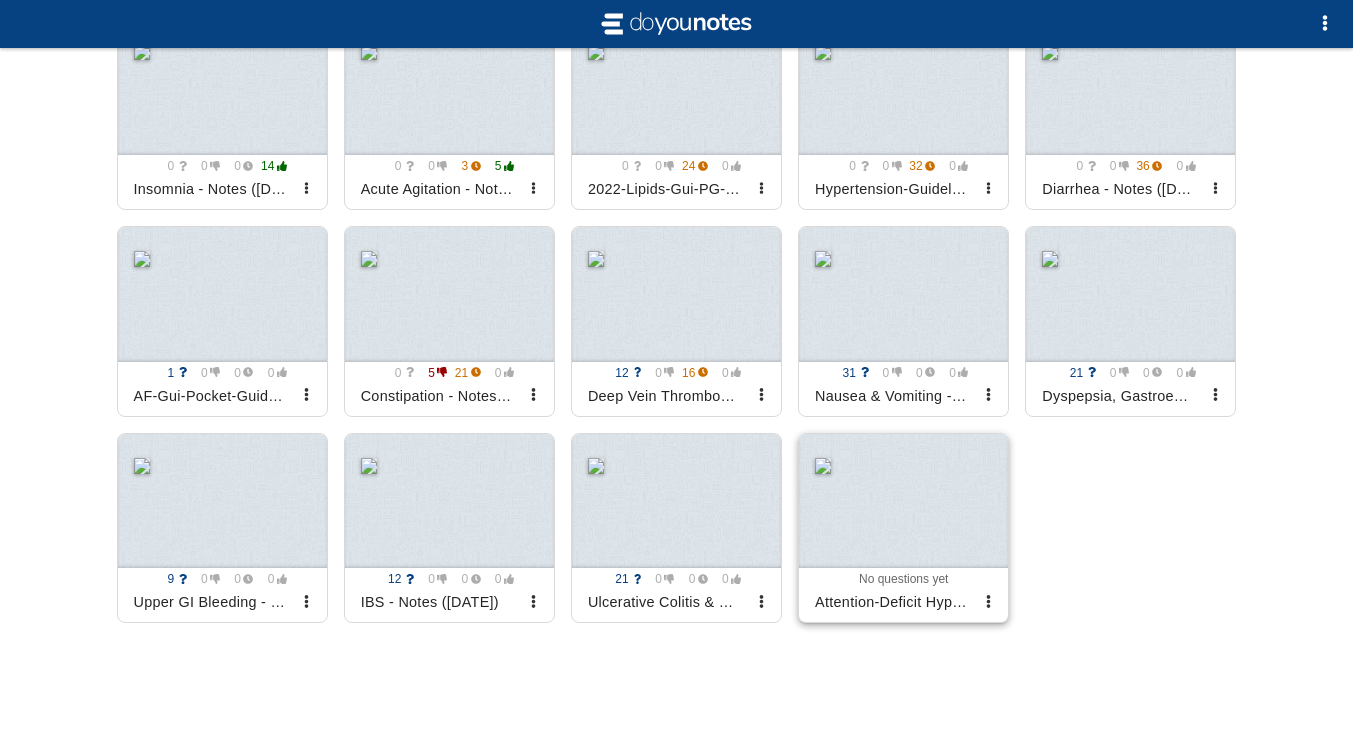 drag, startPoint x: 884, startPoint y: 587, endPoint x: 937, endPoint y: 611, distance: 58.18075 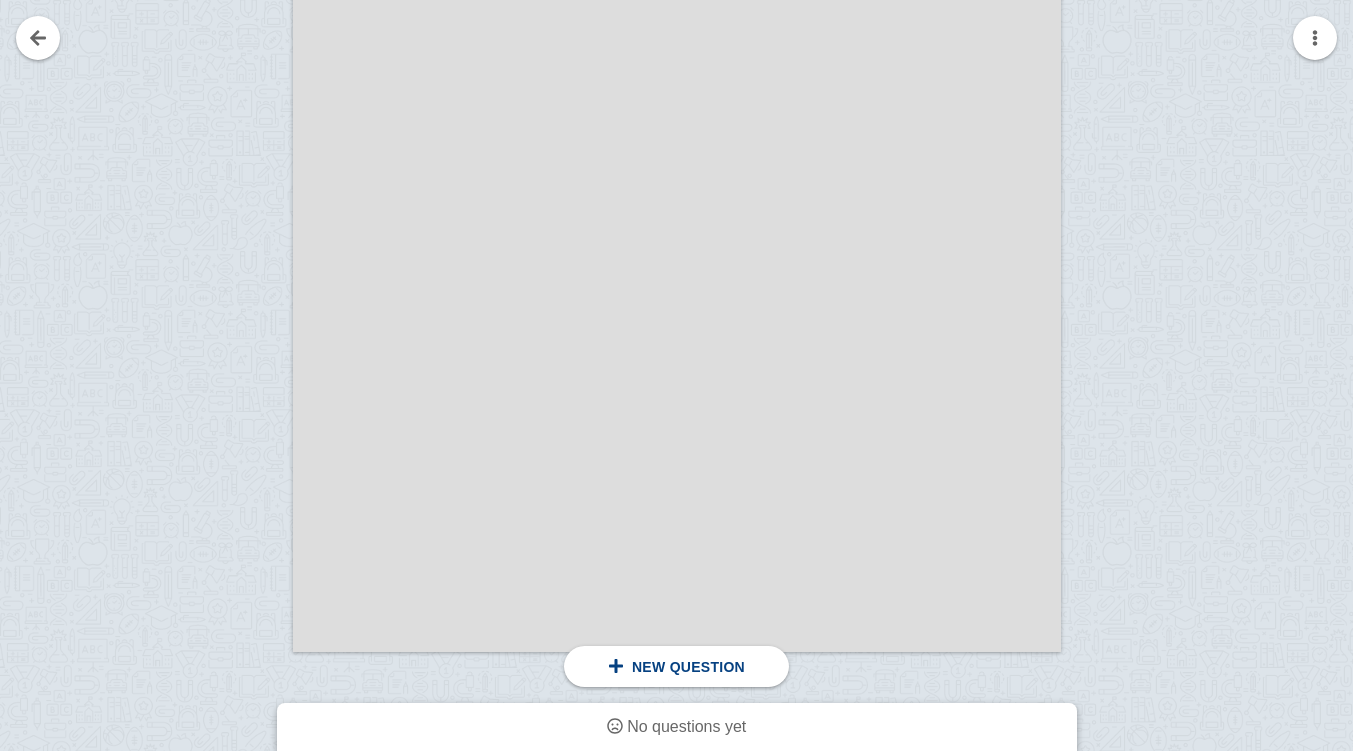 scroll, scrollTop: 2009, scrollLeft: 0, axis: vertical 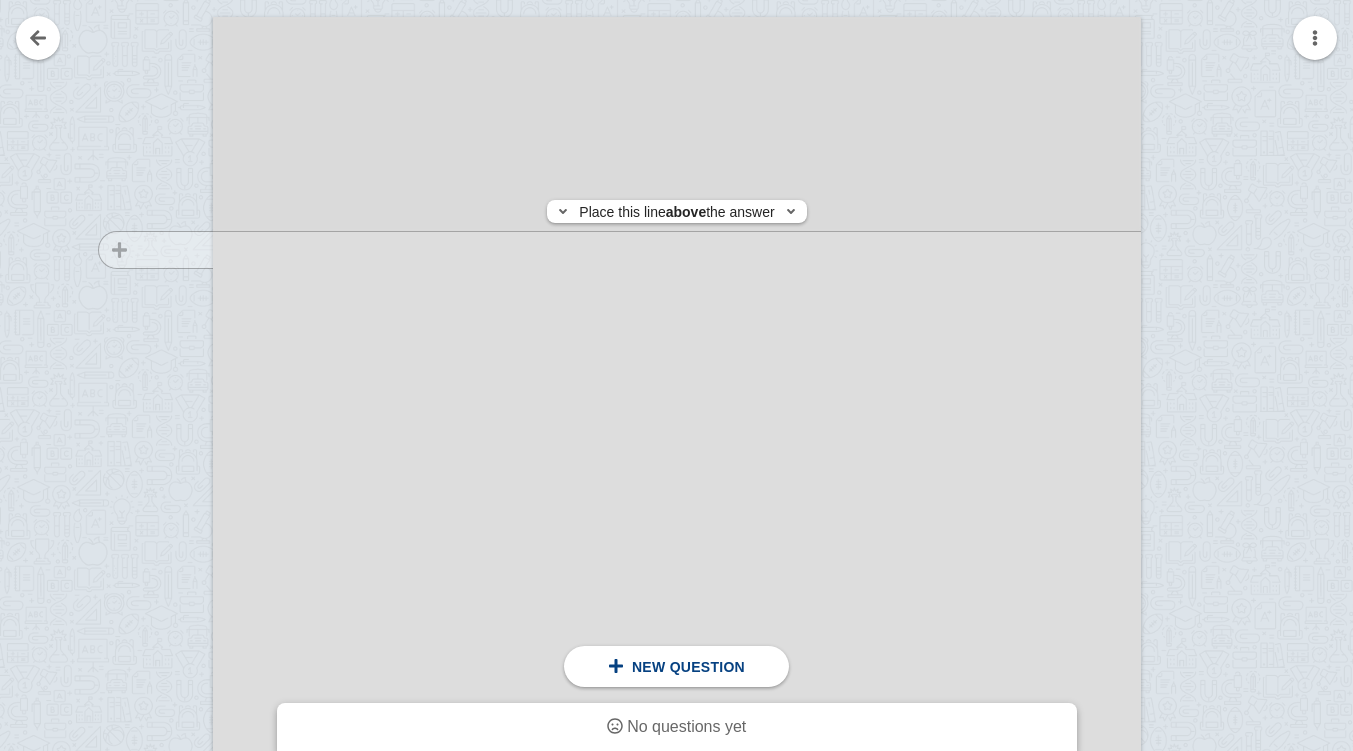 click at bounding box center [146, 705] 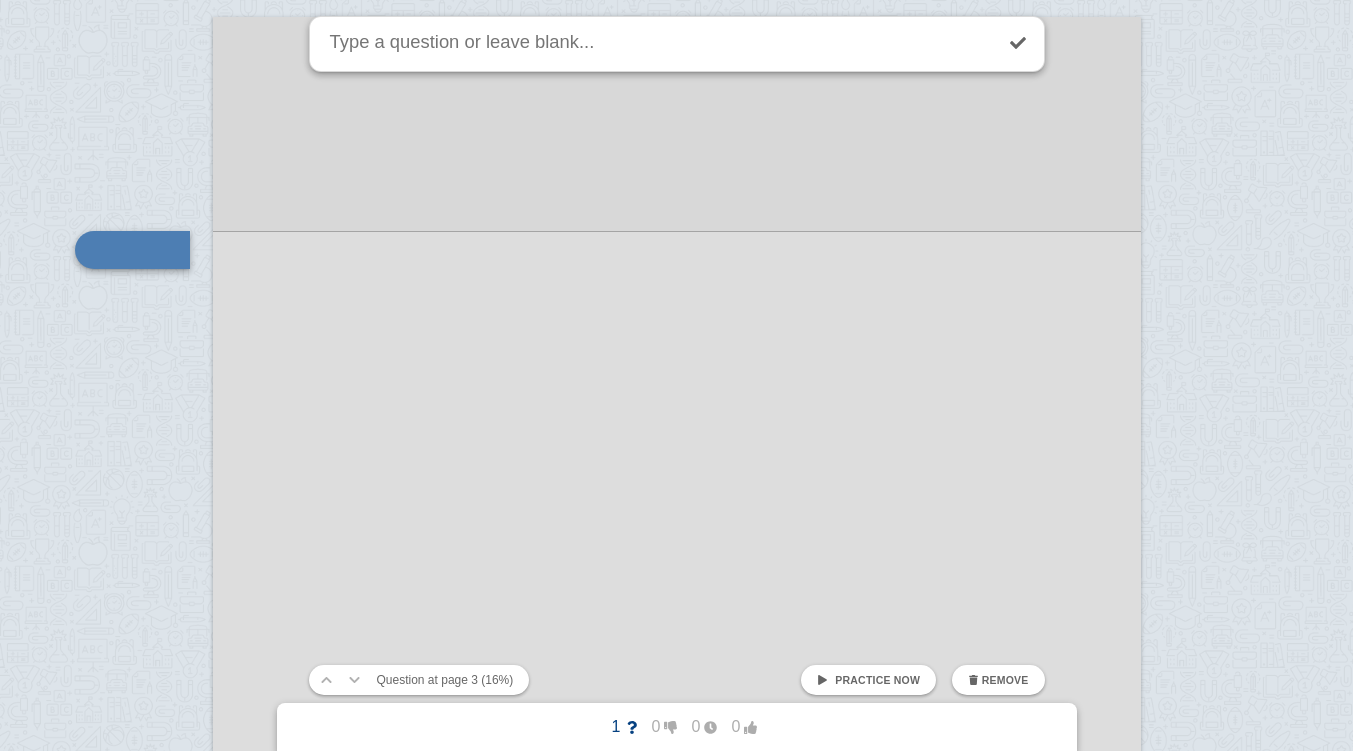 scroll, scrollTop: 3214, scrollLeft: 0, axis: vertical 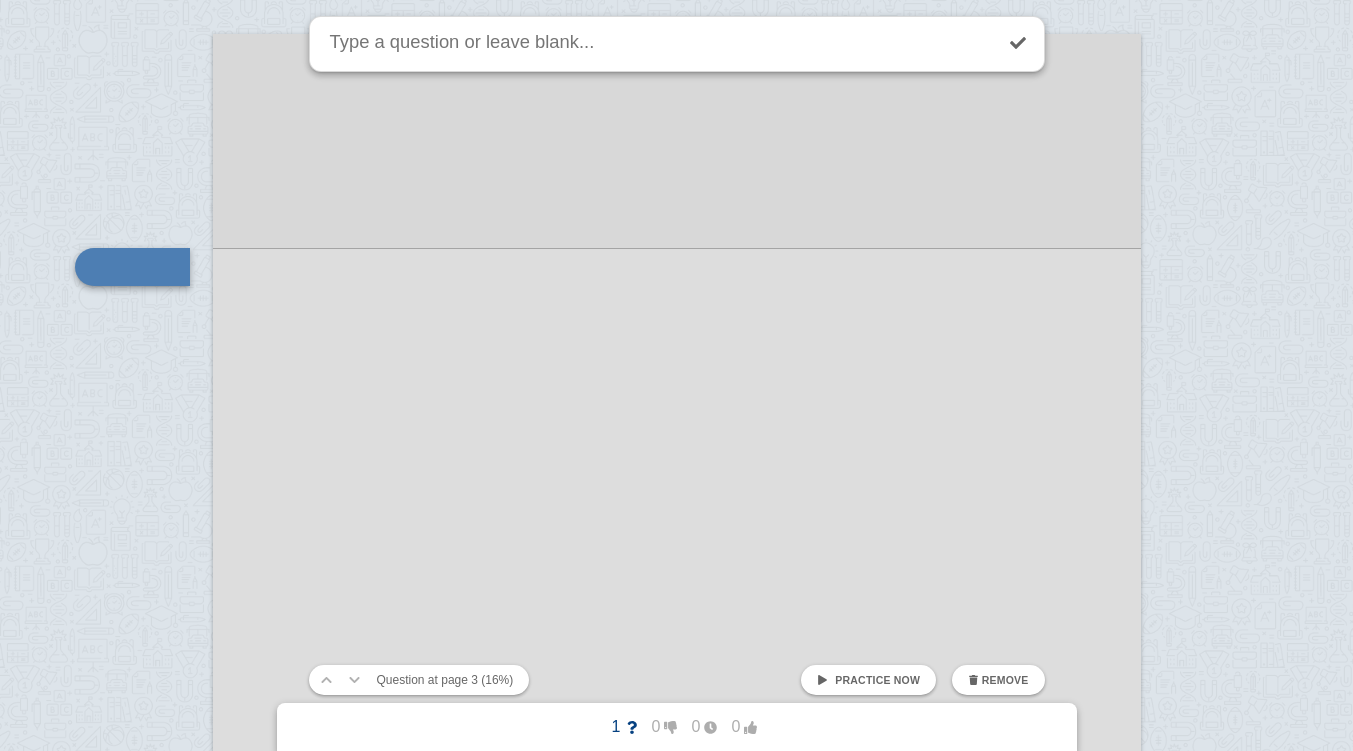 click at bounding box center (676, 7893) 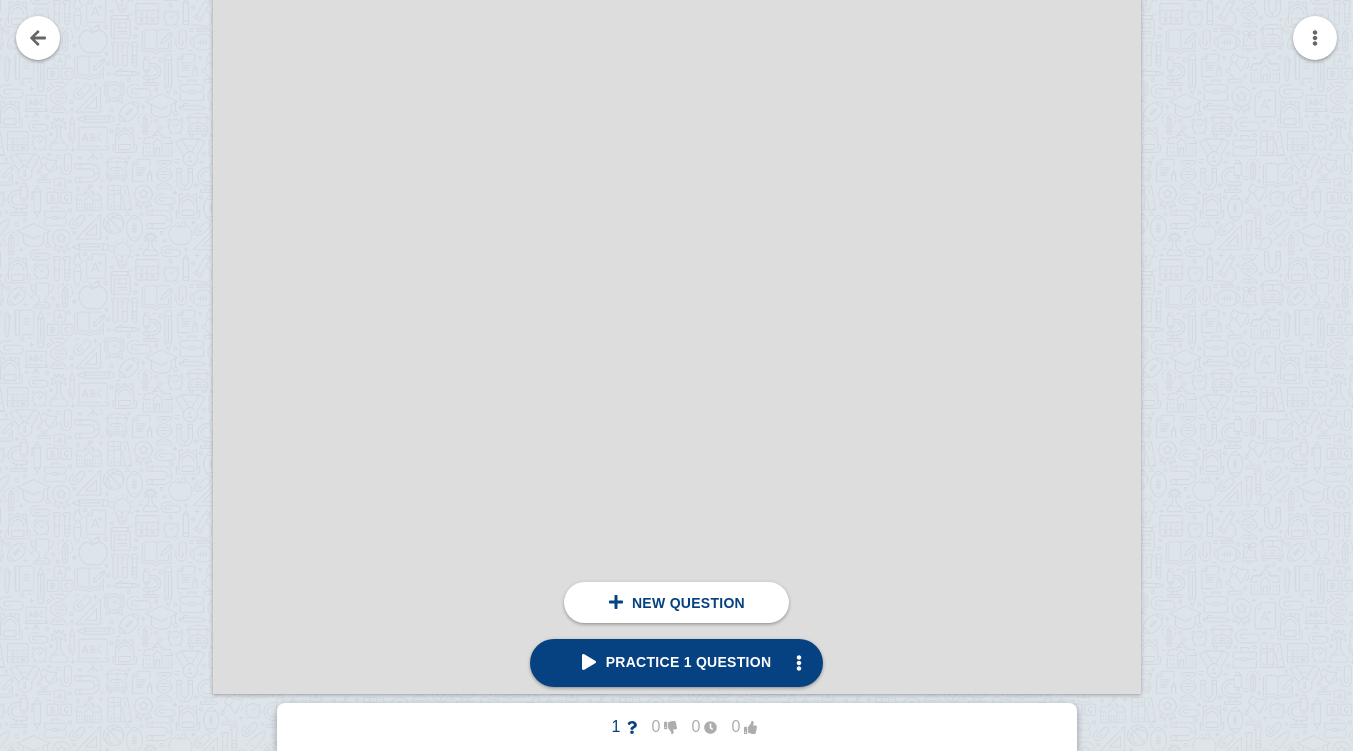 scroll, scrollTop: 5324, scrollLeft: 0, axis: vertical 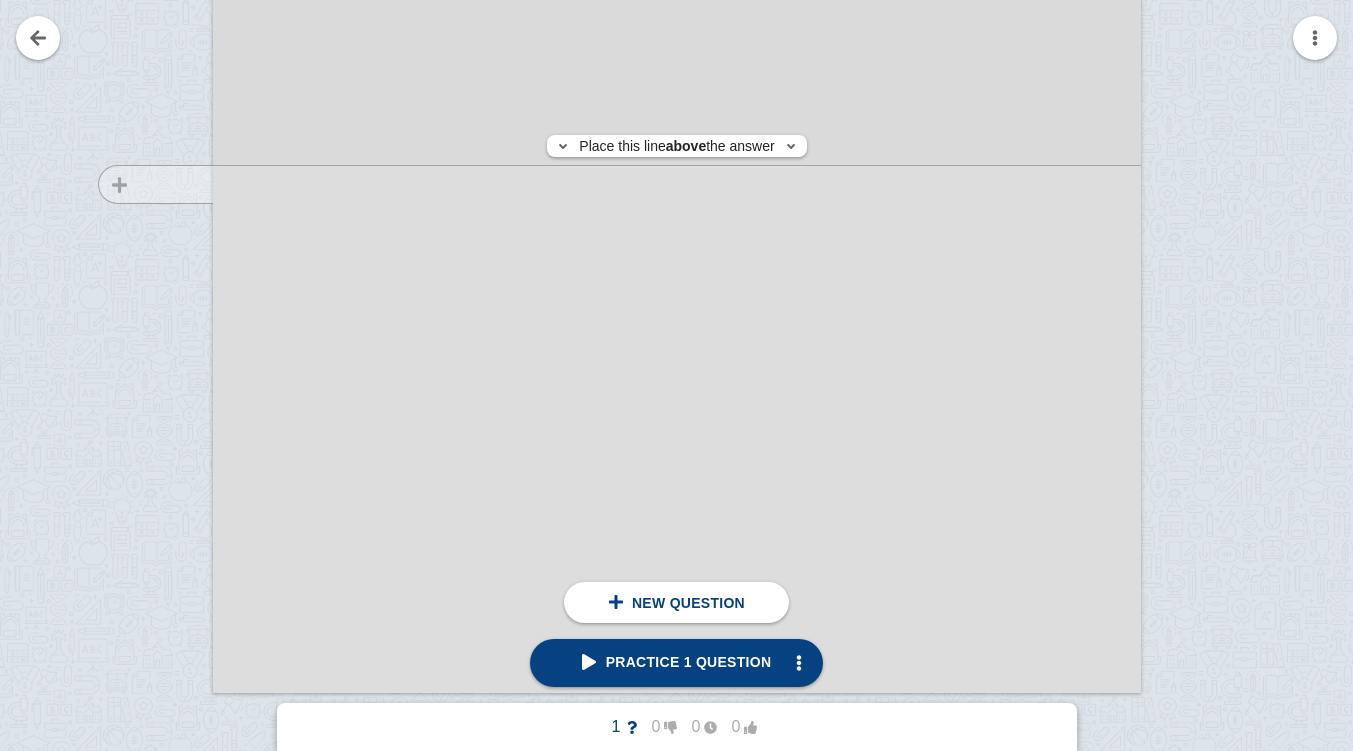 click at bounding box center (146, 43) 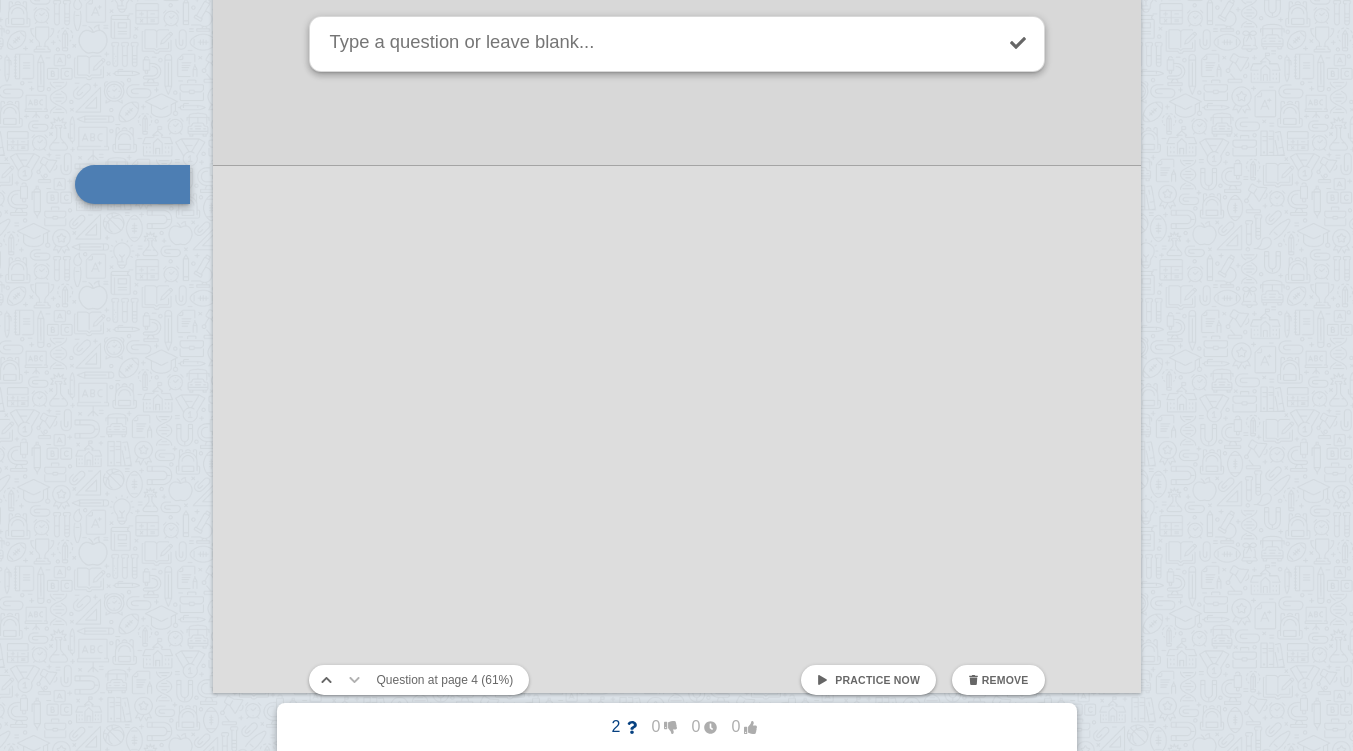 scroll, scrollTop: 5241, scrollLeft: 0, axis: vertical 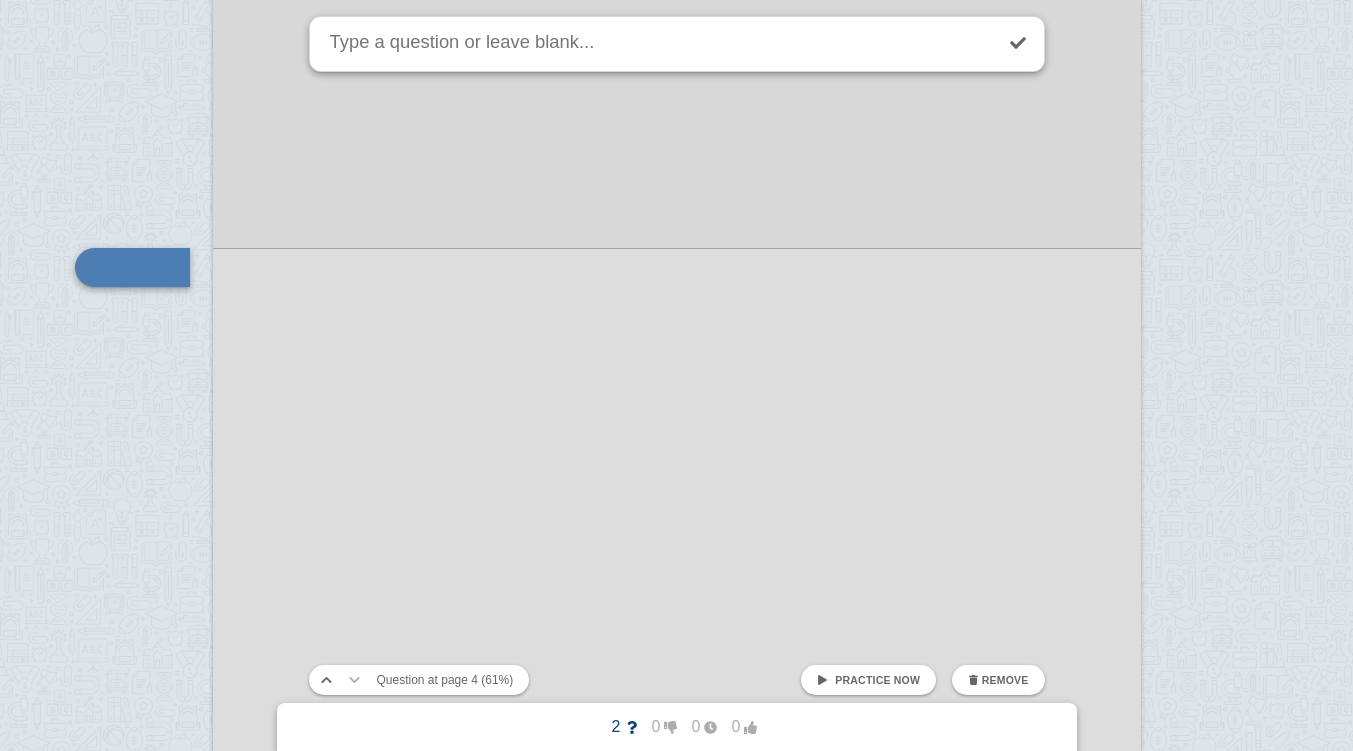 click at bounding box center (676, 5866) 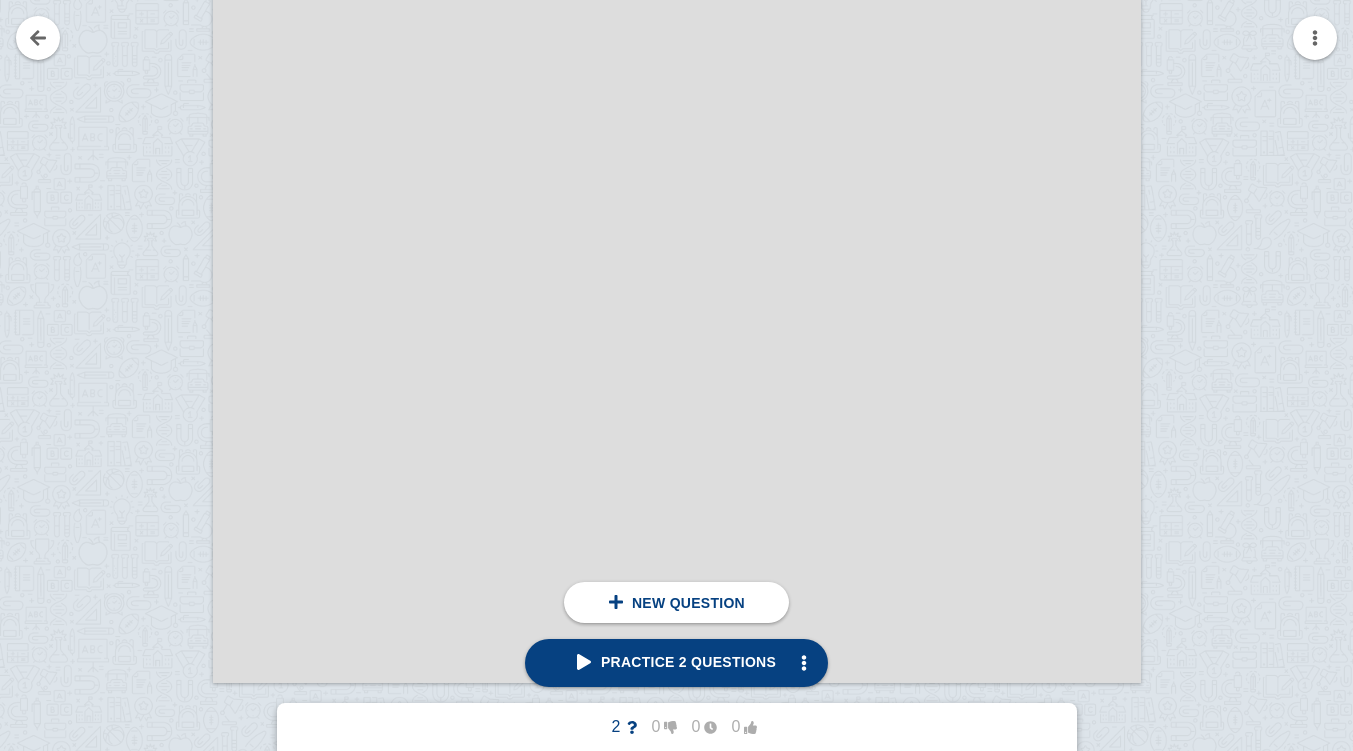scroll, scrollTop: 6766, scrollLeft: 0, axis: vertical 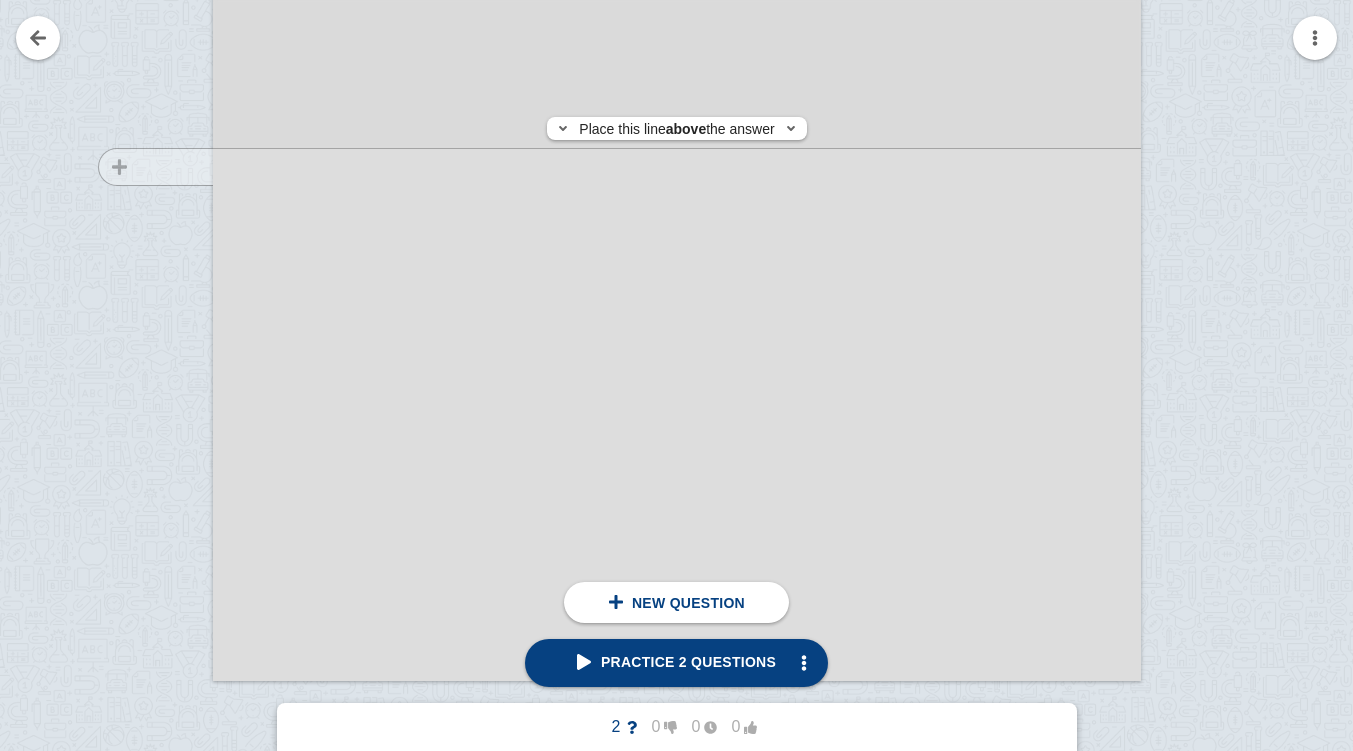 click at bounding box center [146, 31] 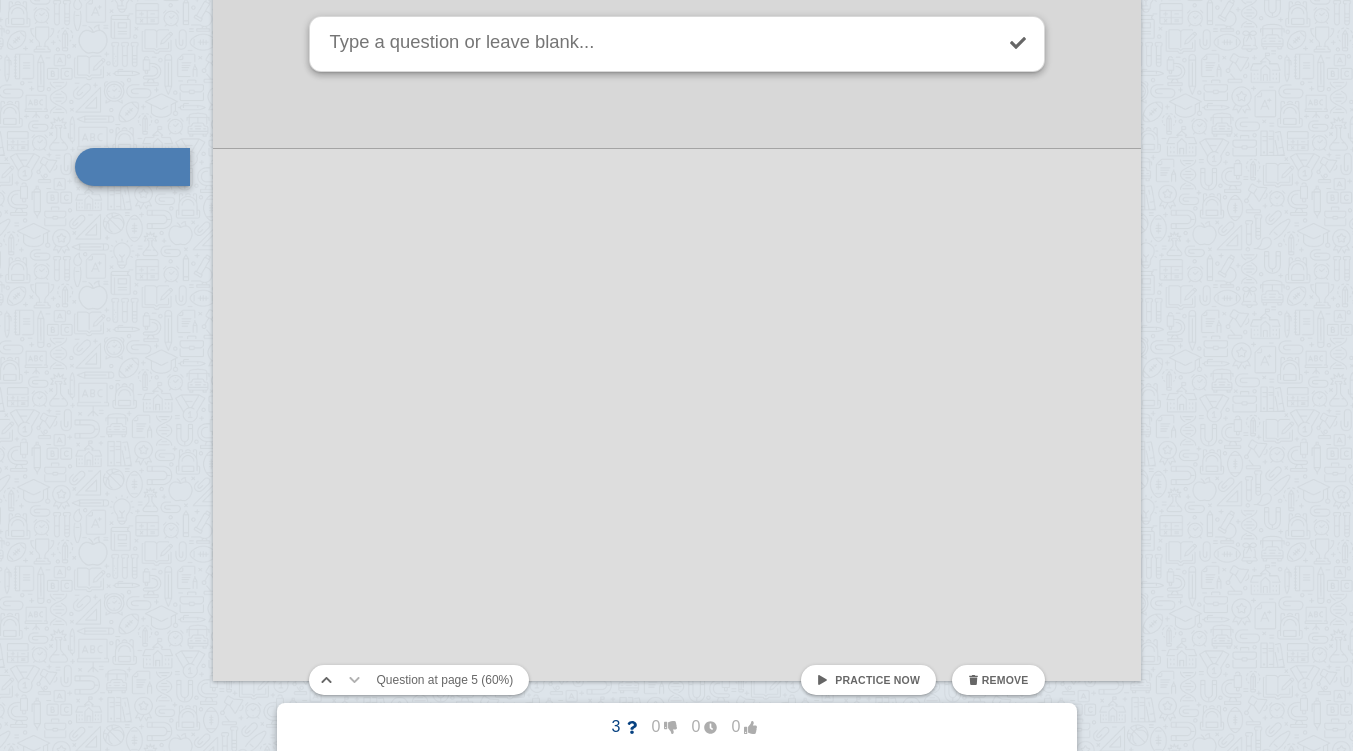 scroll, scrollTop: 6666, scrollLeft: 0, axis: vertical 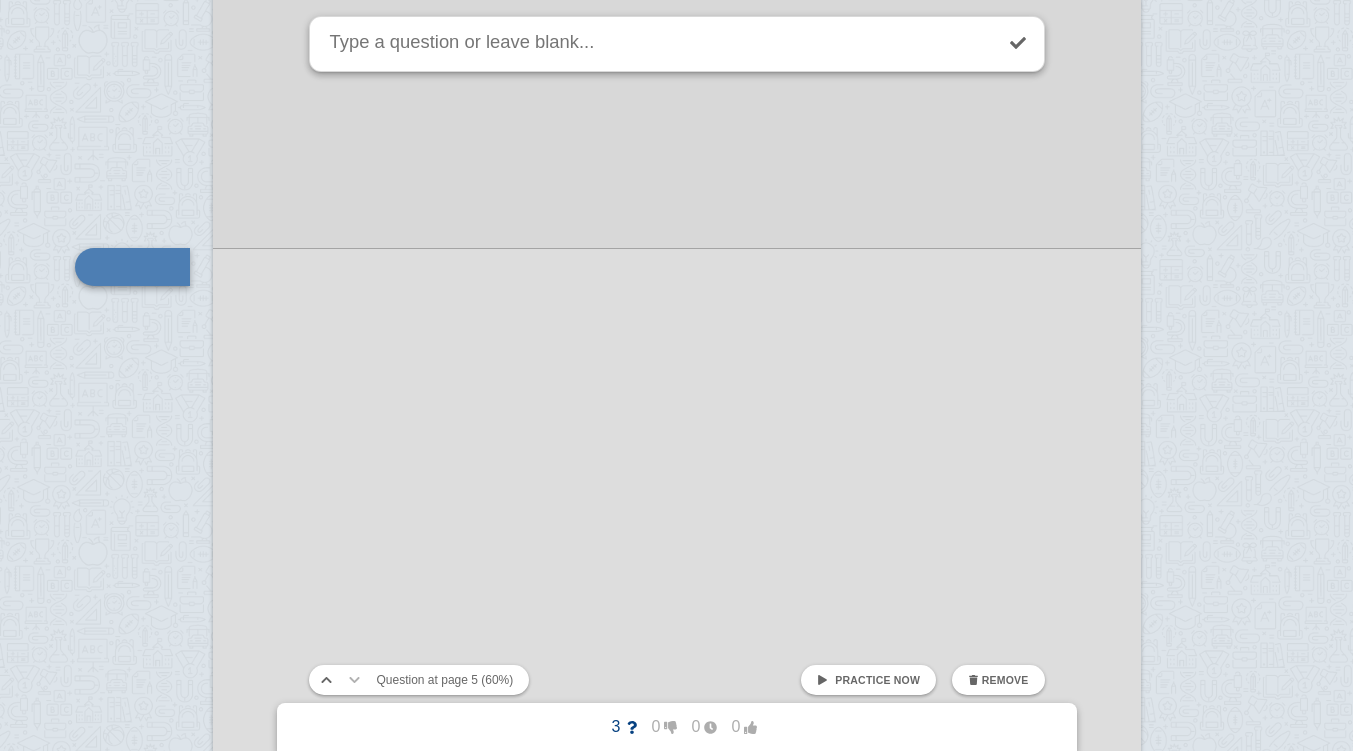 click at bounding box center (676, 4441) 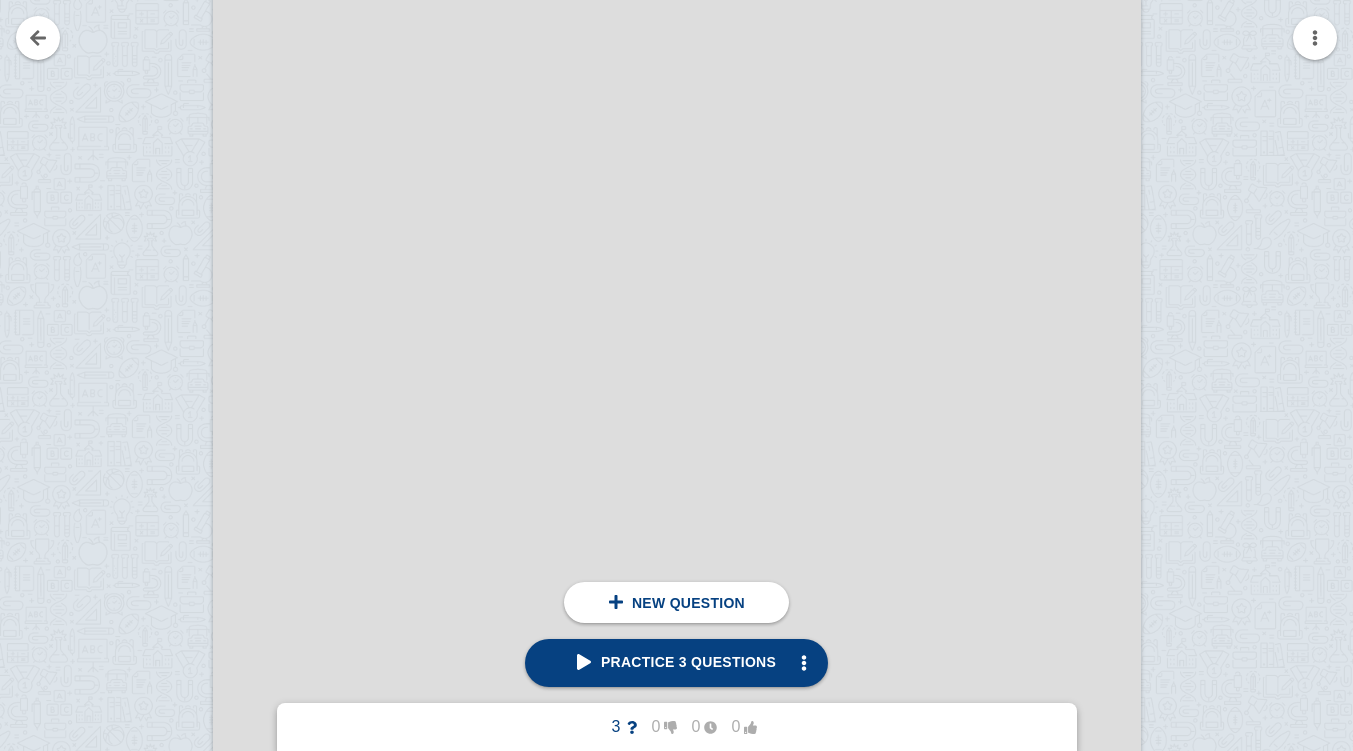 scroll, scrollTop: 7658, scrollLeft: 0, axis: vertical 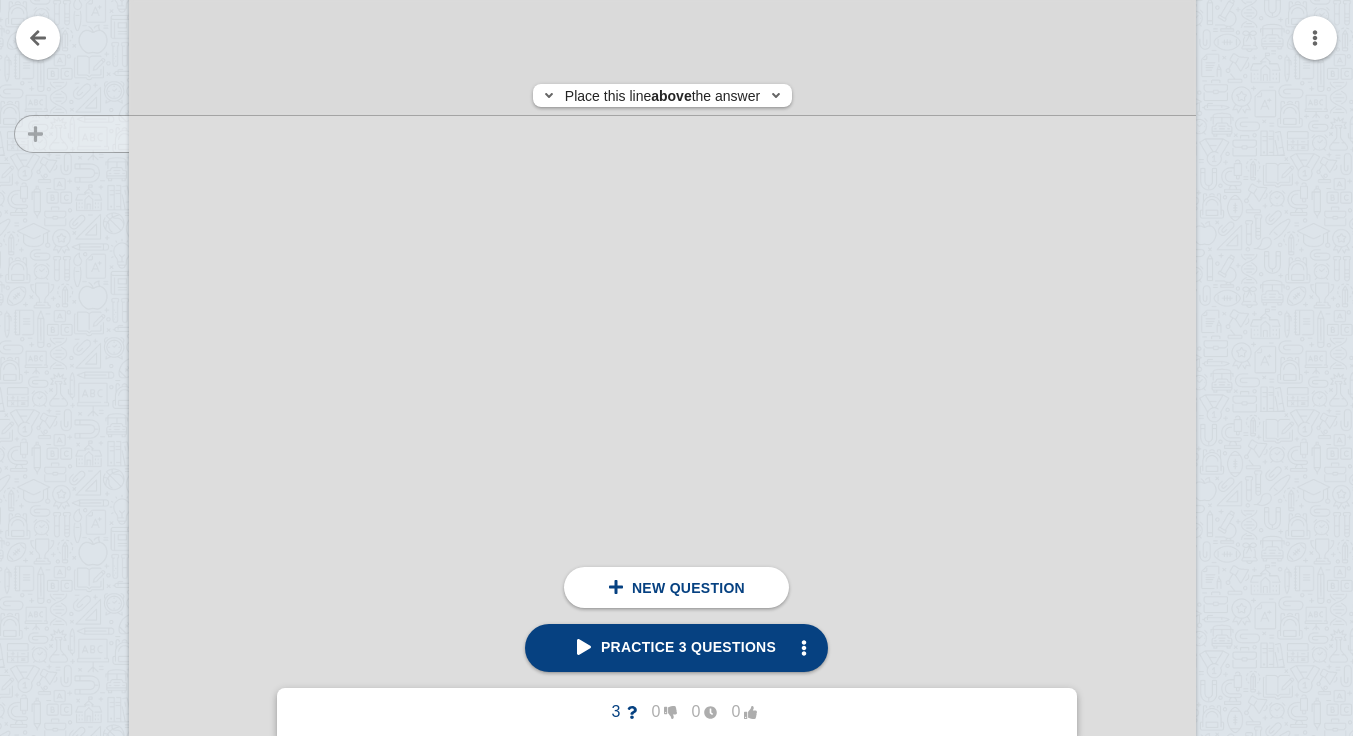 click at bounding box center (62, 645) 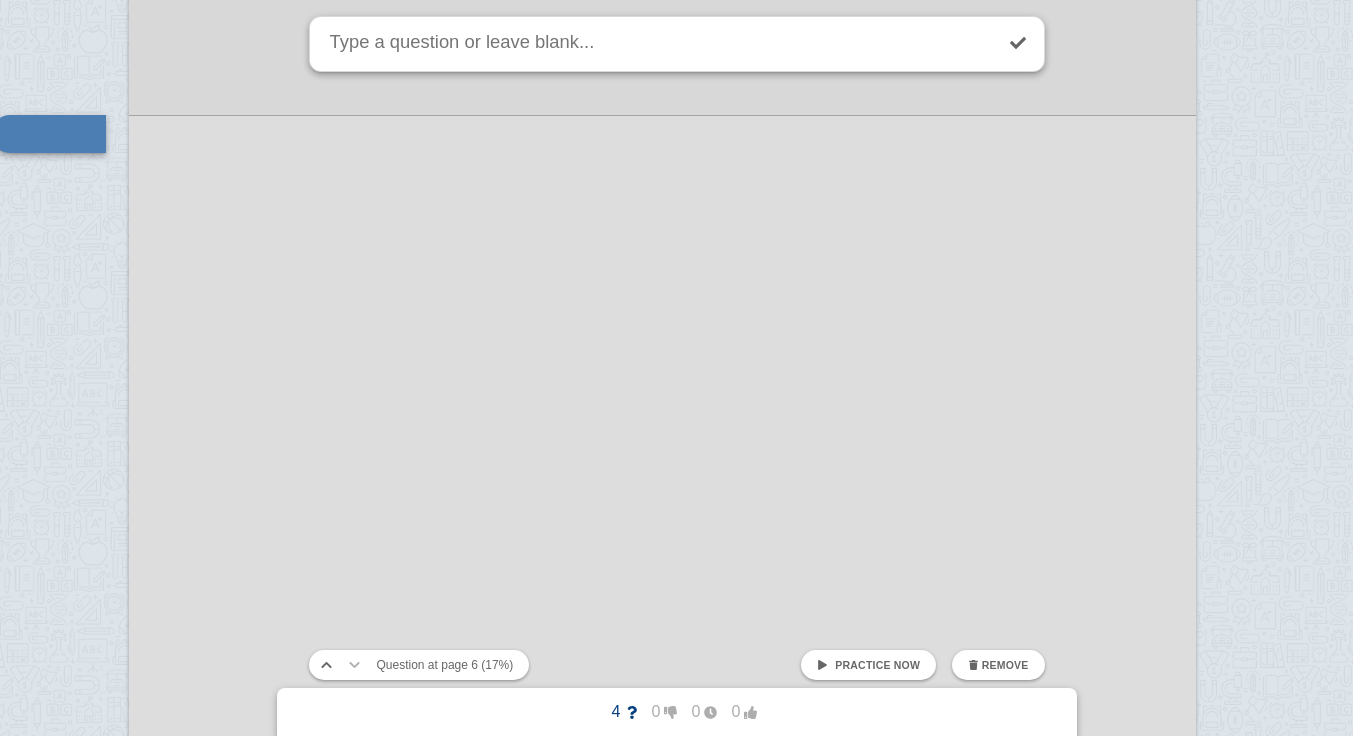 scroll, scrollTop: 8646, scrollLeft: 41, axis: both 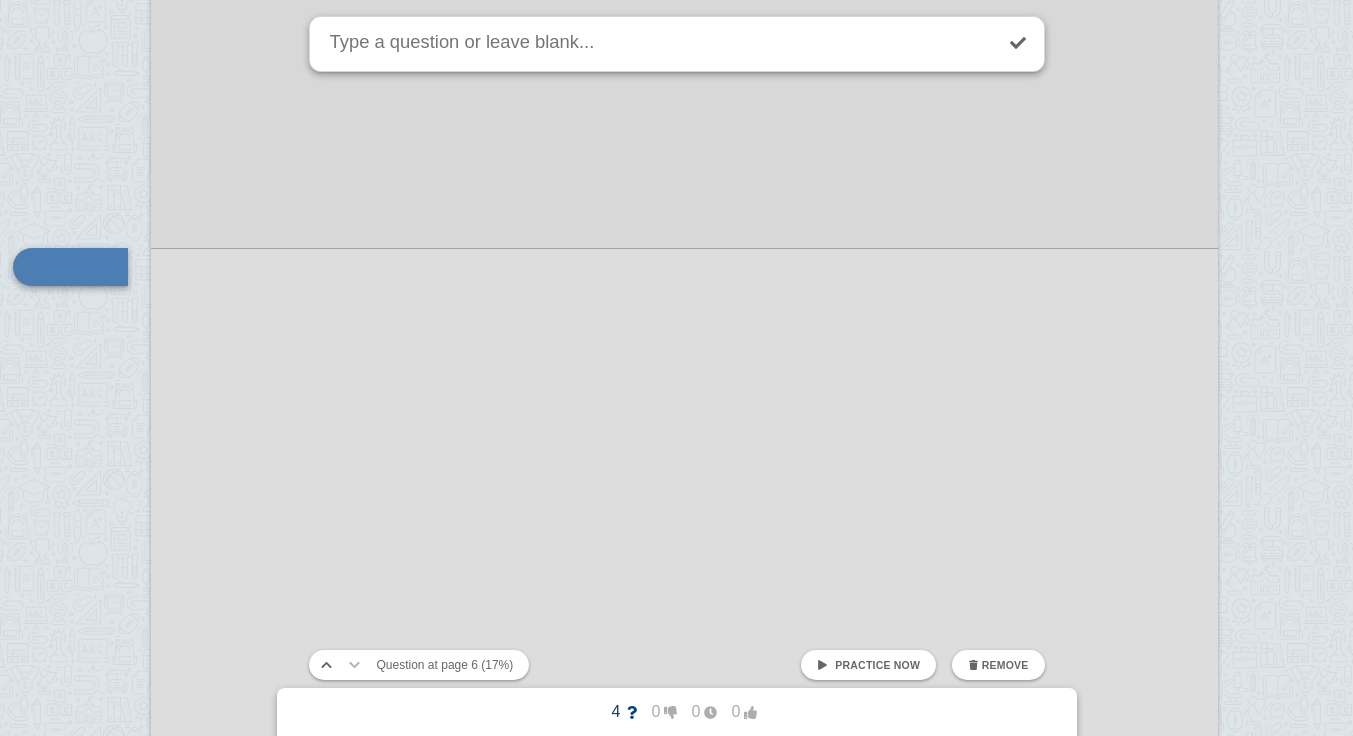 click at bounding box center (684, 4085) 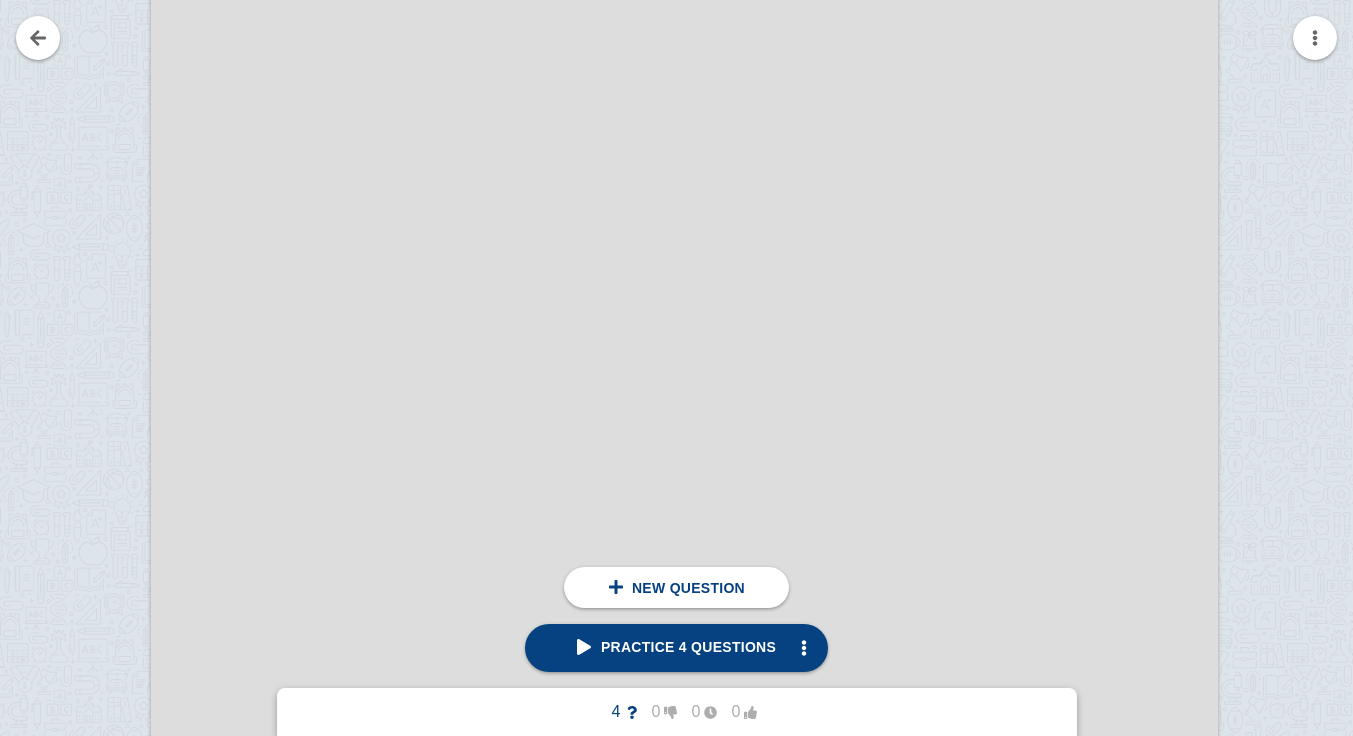 scroll, scrollTop: 10396, scrollLeft: 41, axis: both 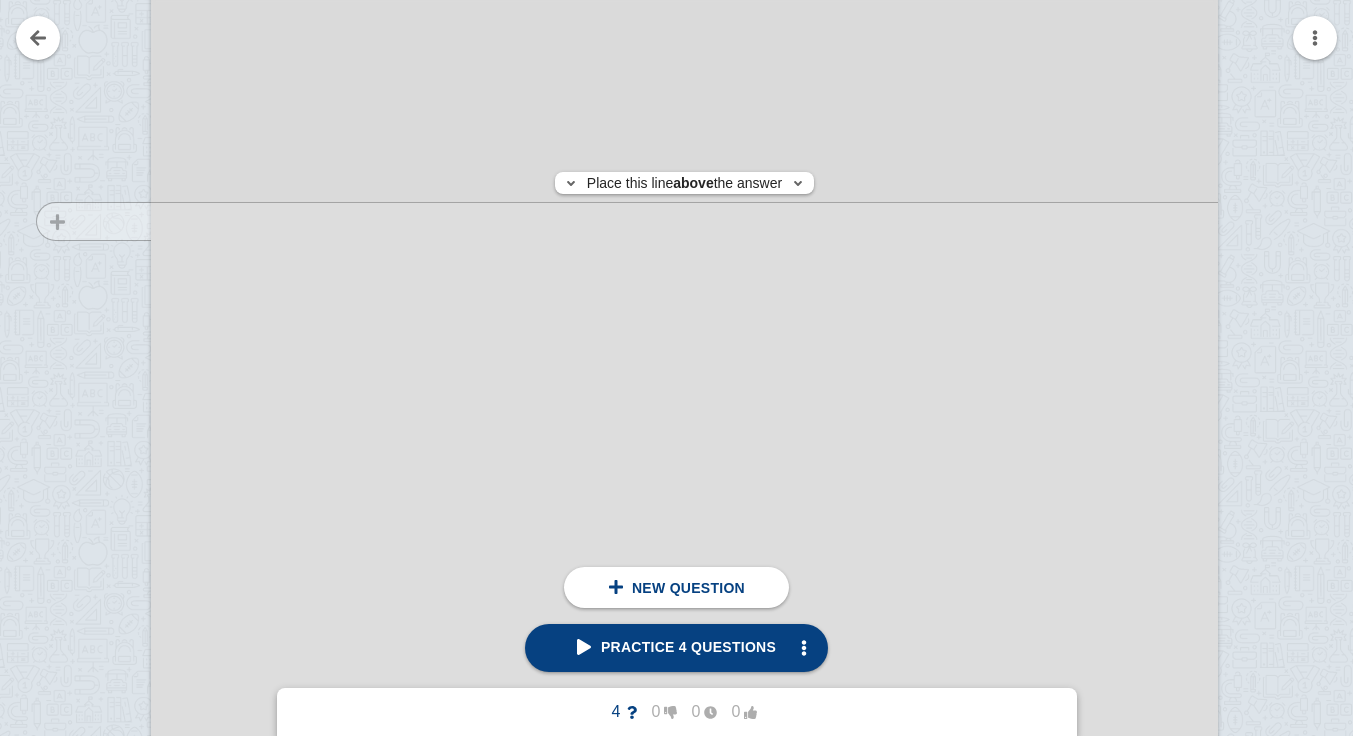 click at bounding box center (84, 672) 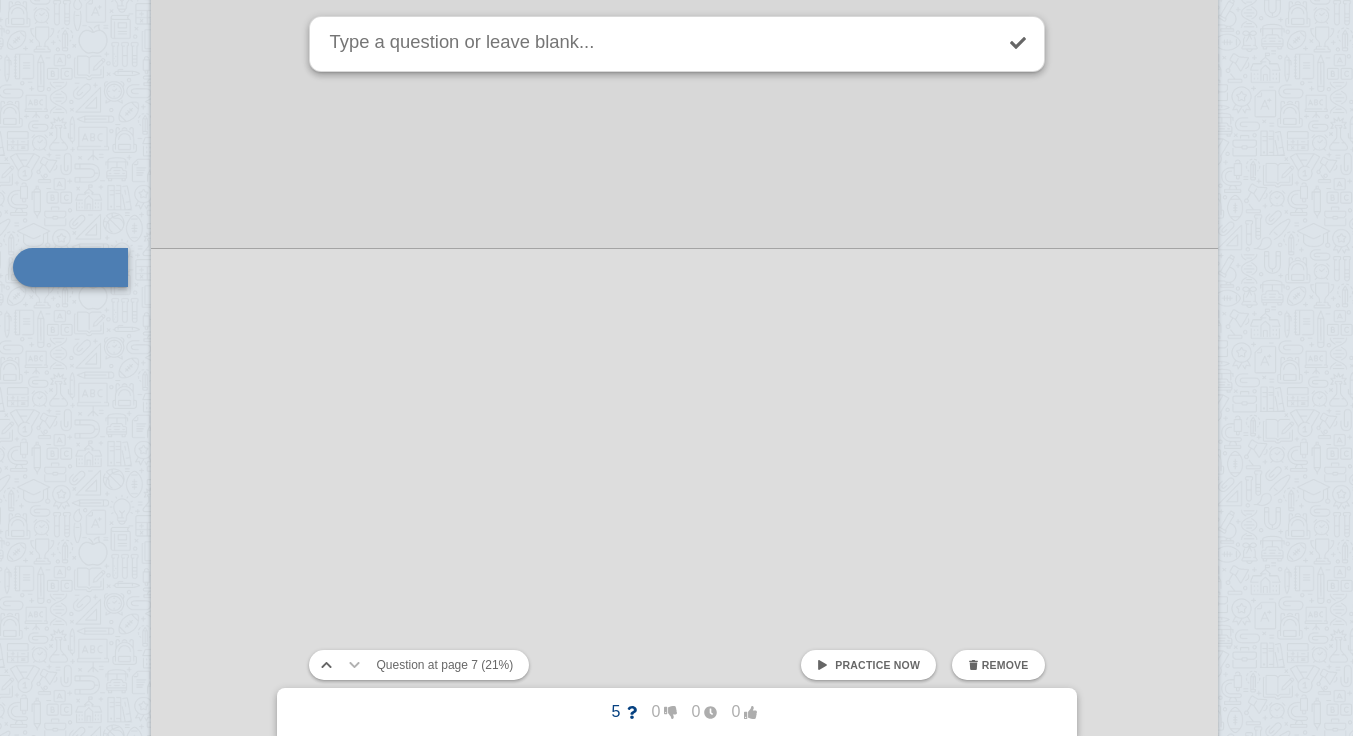 click at bounding box center [684, 2381] 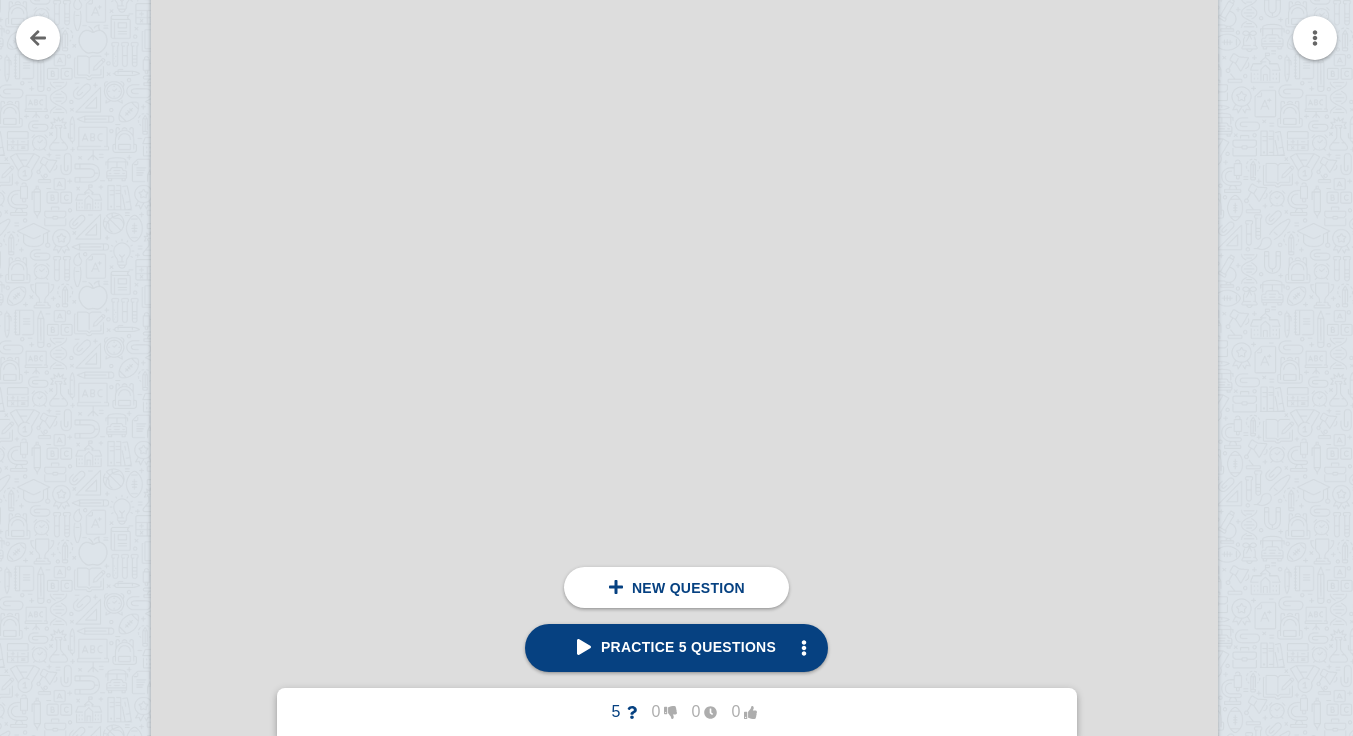 scroll, scrollTop: 11055, scrollLeft: 41, axis: both 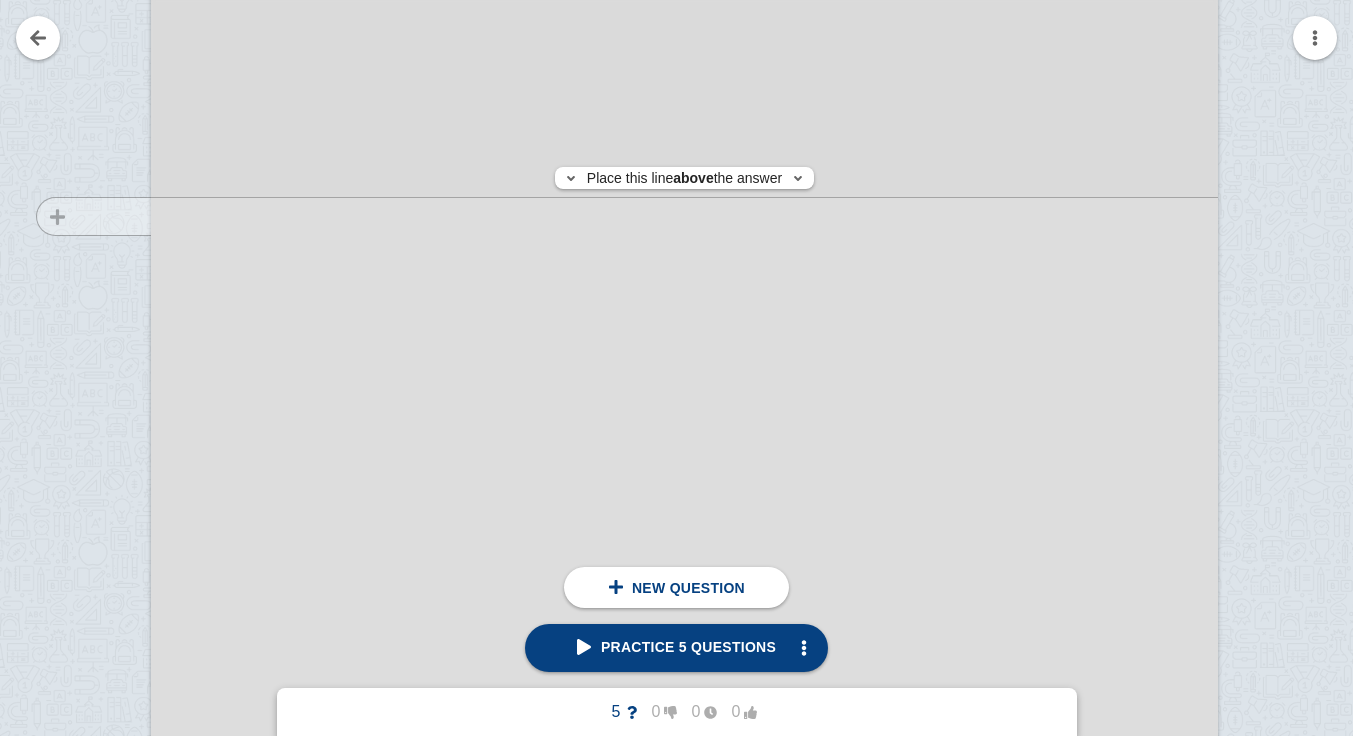 click at bounding box center [84, 13] 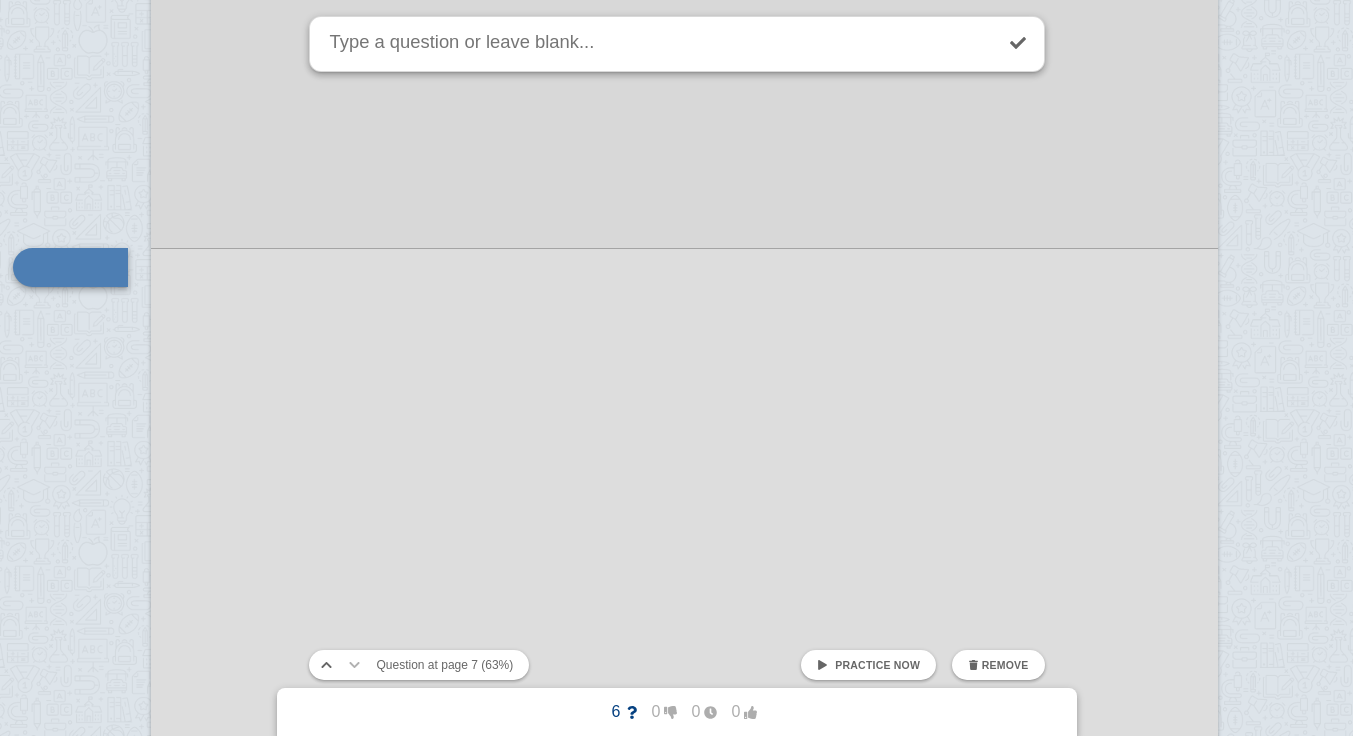 click at bounding box center [684, 1727] 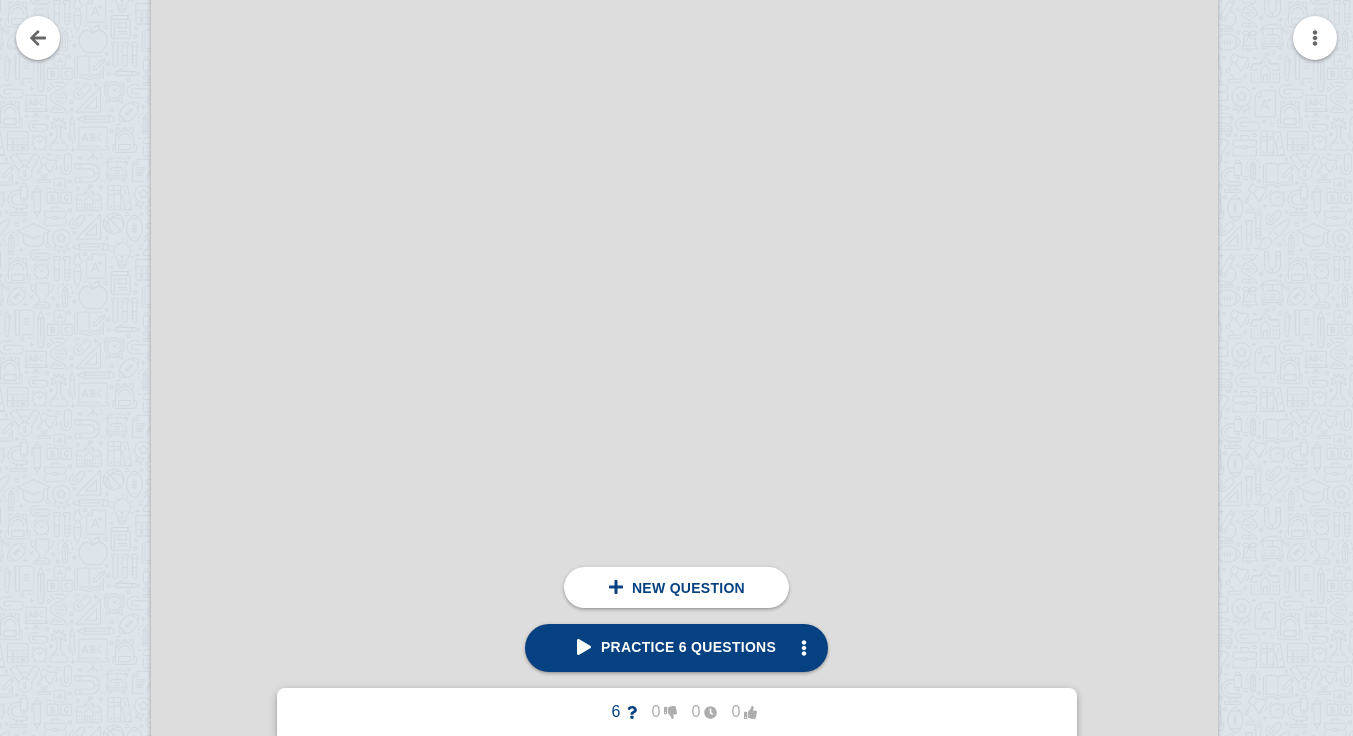 scroll, scrollTop: 12064, scrollLeft: 41, axis: both 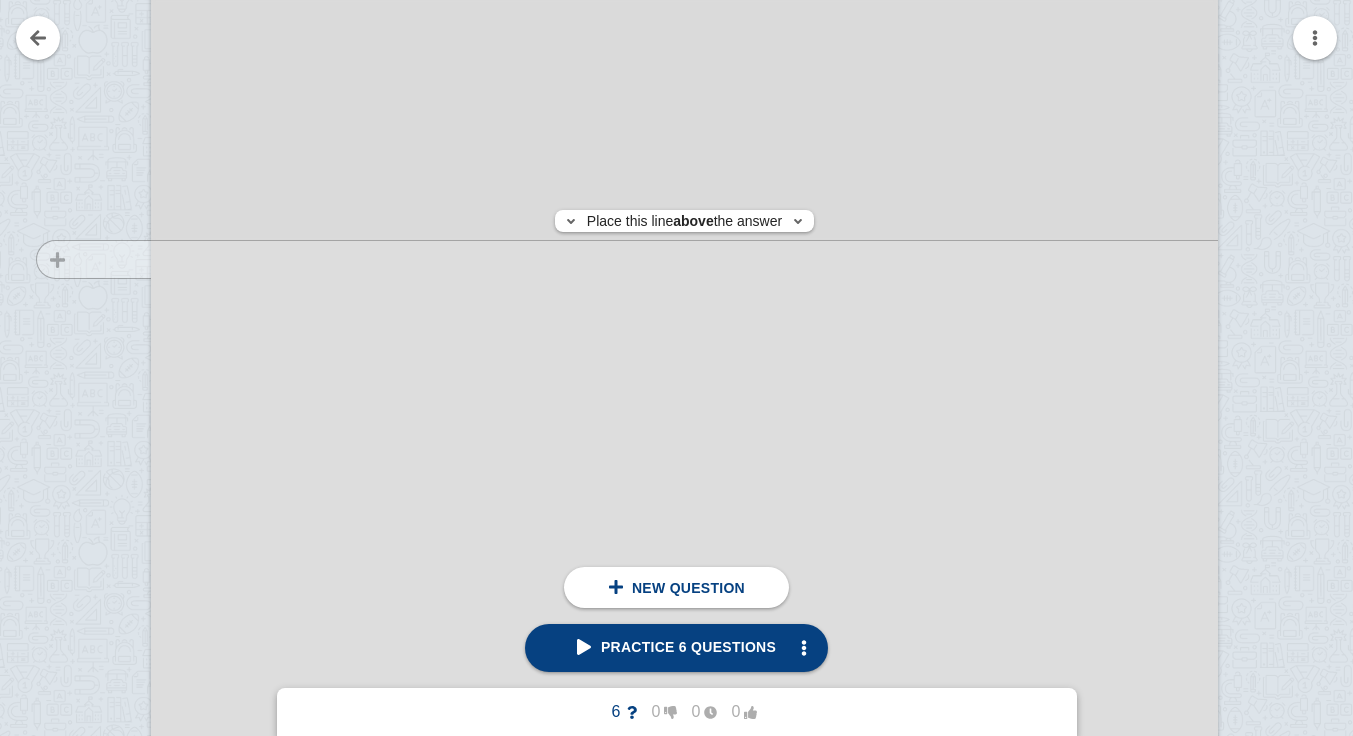 click at bounding box center [84, 649] 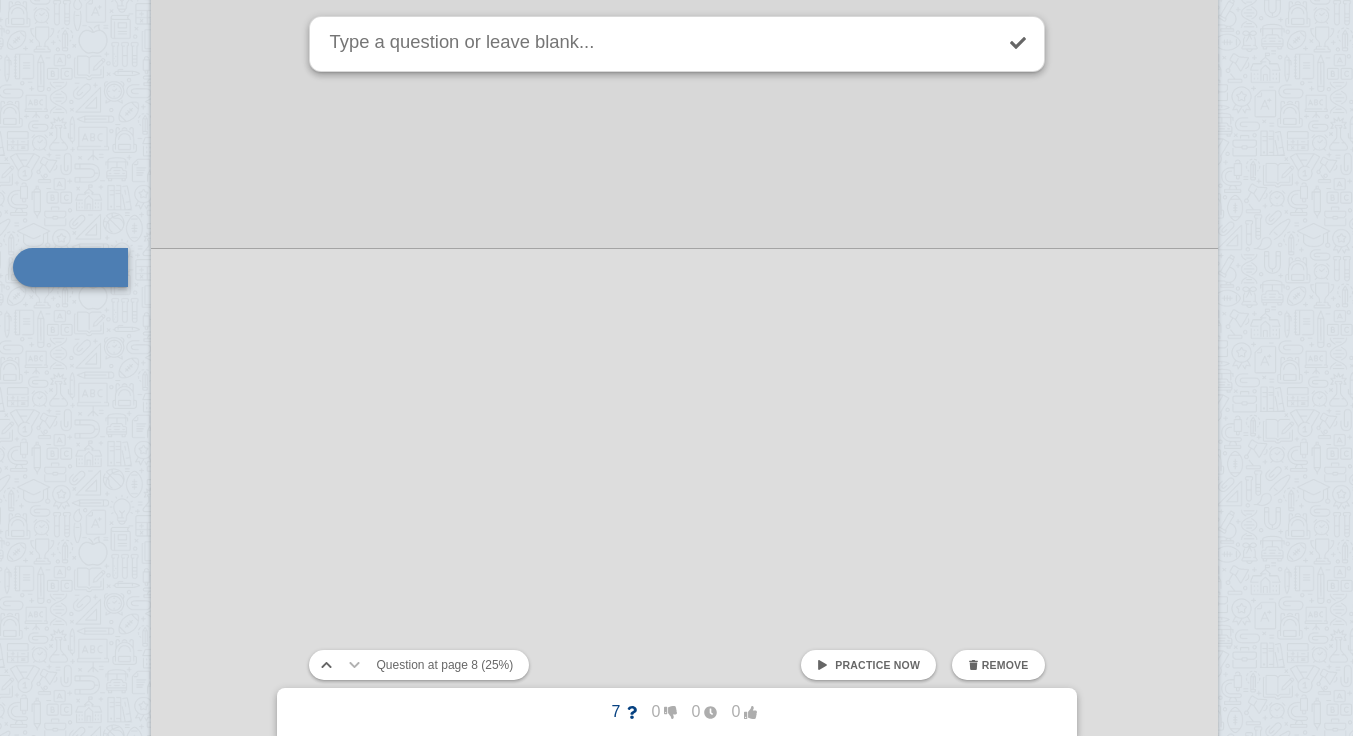 click at bounding box center (684, 675) 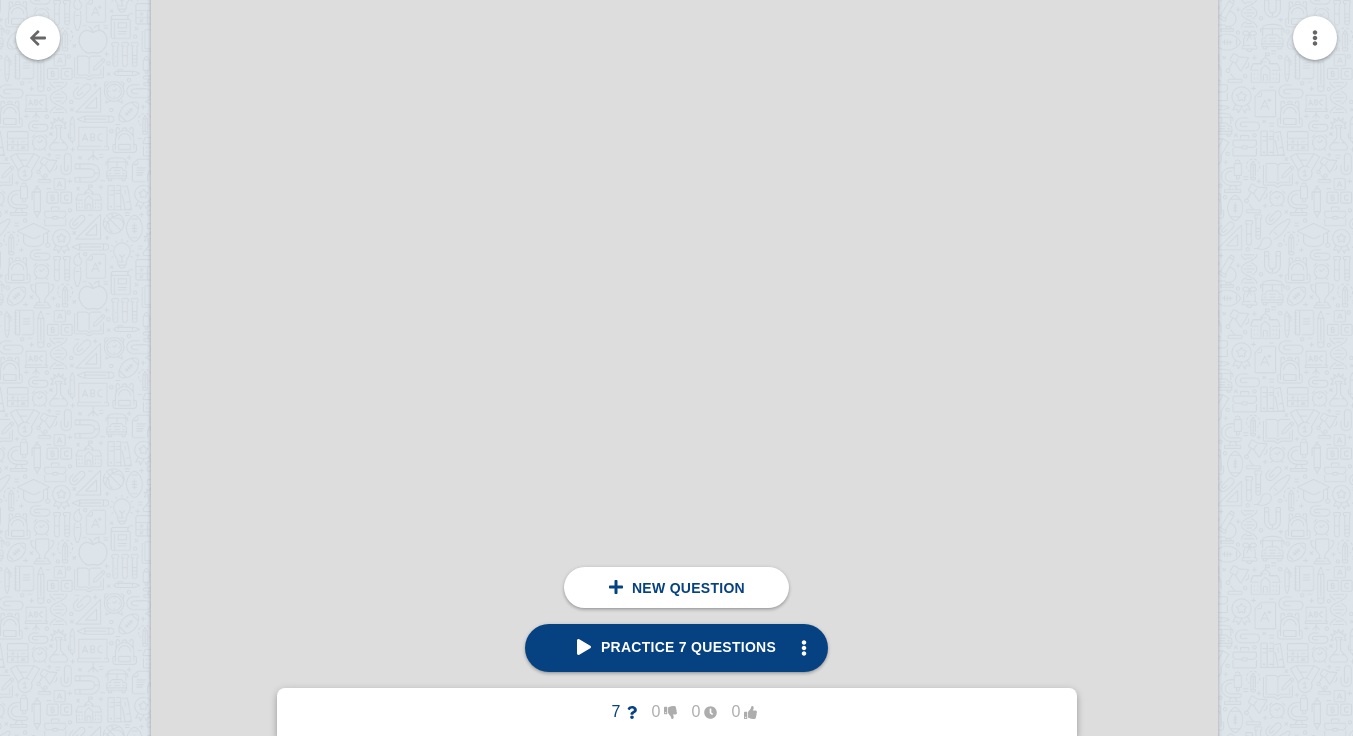 scroll, scrollTop: 12721, scrollLeft: 41, axis: both 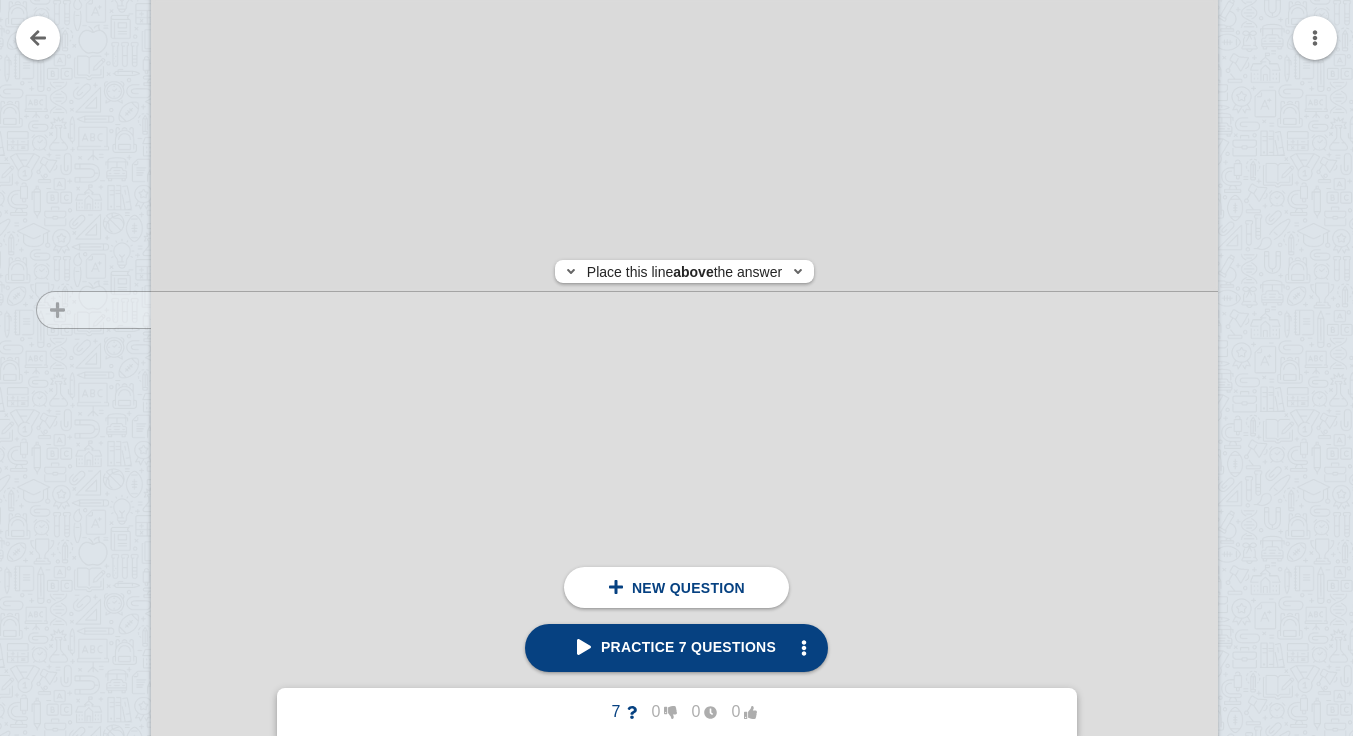 click at bounding box center (84, -8) 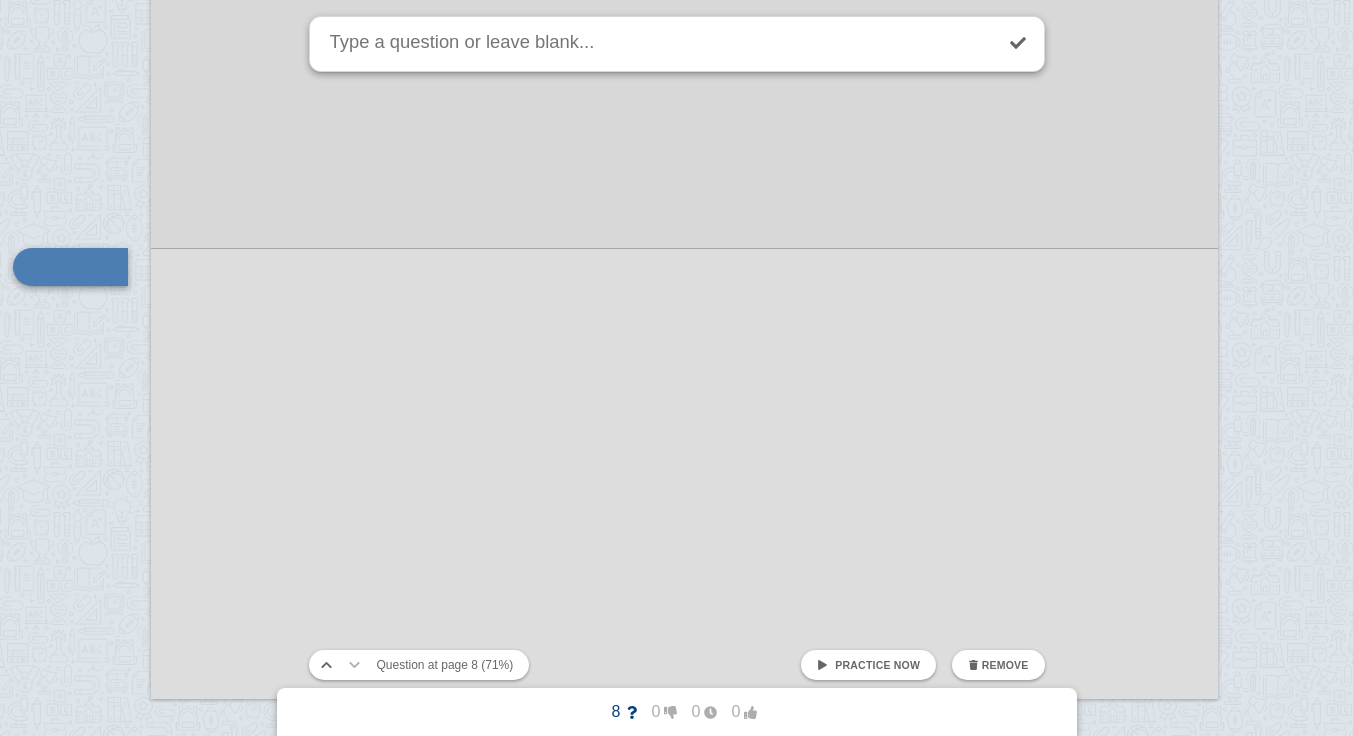 click at bounding box center [684, -33] 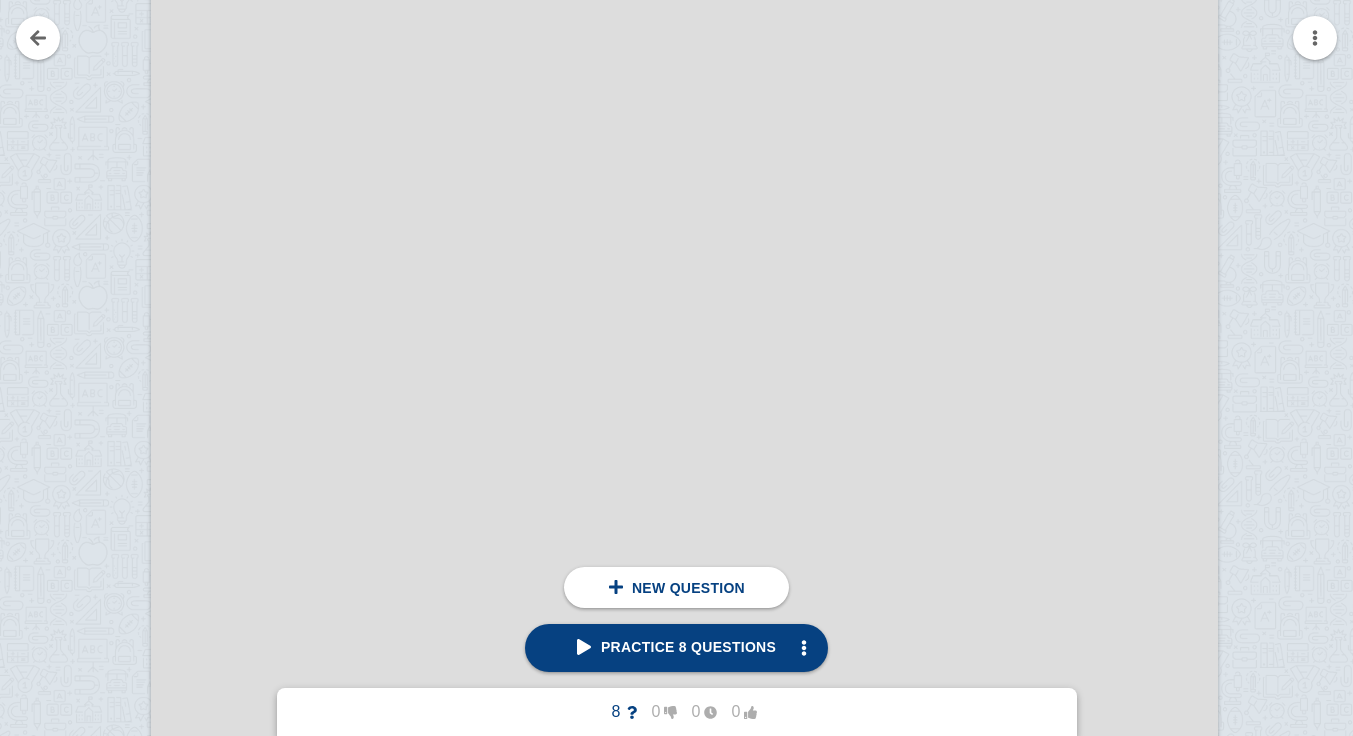 scroll, scrollTop: 13700, scrollLeft: 41, axis: both 